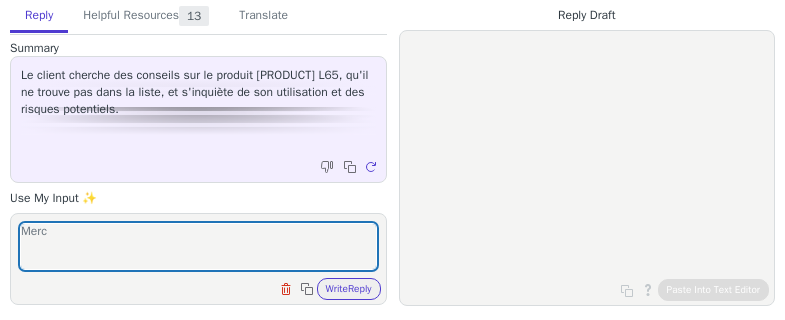 scroll, scrollTop: 0, scrollLeft: 0, axis: both 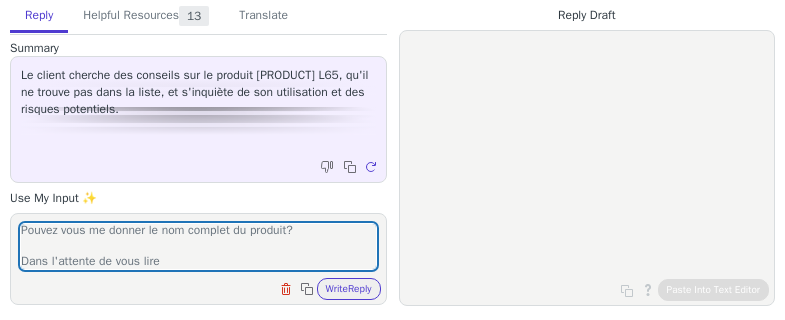 type on "Merci pour votre retour.
Pouvez vous me donner le nom complet du produit?
Dans l'attente de vous lire" 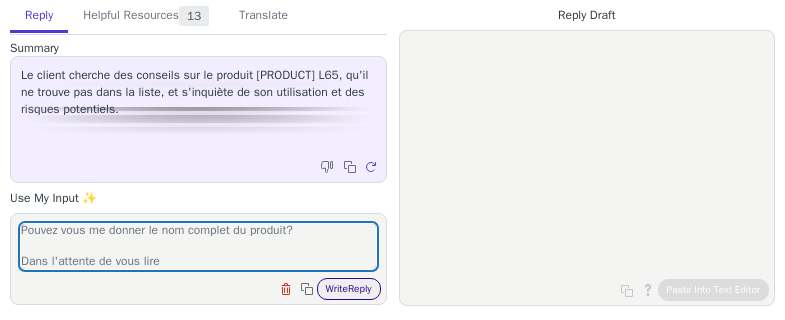 click on "Write  Reply" at bounding box center [349, 289] 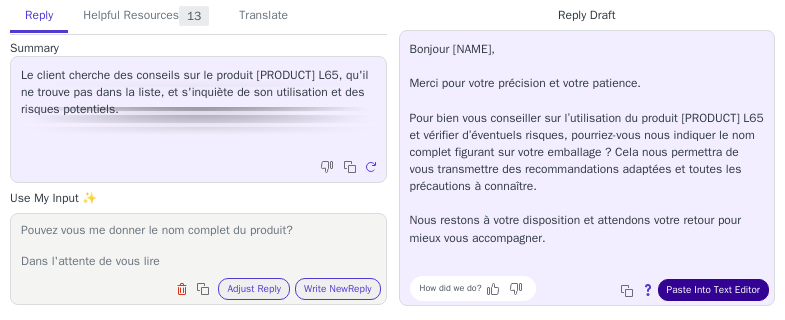 click on "Paste Into Text Editor" at bounding box center [713, 290] 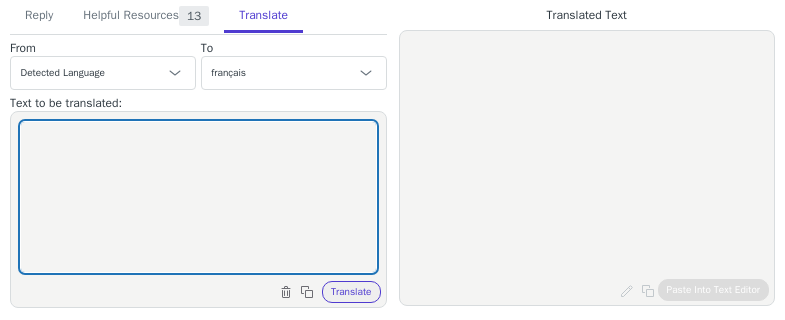 scroll, scrollTop: 0, scrollLeft: 0, axis: both 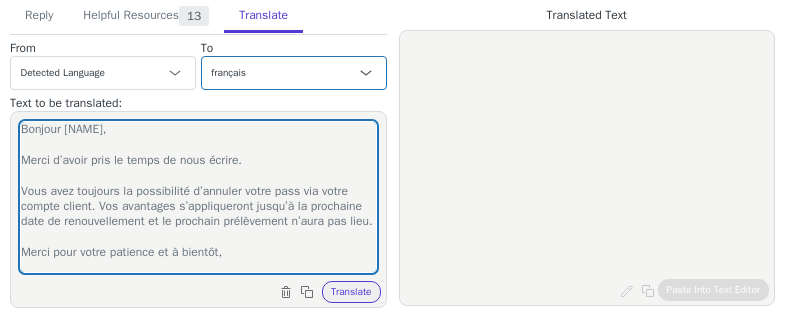 type on "Bonjour Maybelline,
Merci d’avoir pris le temps de nous écrire.
Vous avez toujours la possibilité d’annuler votre pass via votre compte client. Vos avantages s’appliqueront jusqu’à la prochaine date de renouvellement et le prochain prélèvement n’aura pas lieu.
Merci pour votre patience et à bientôt," 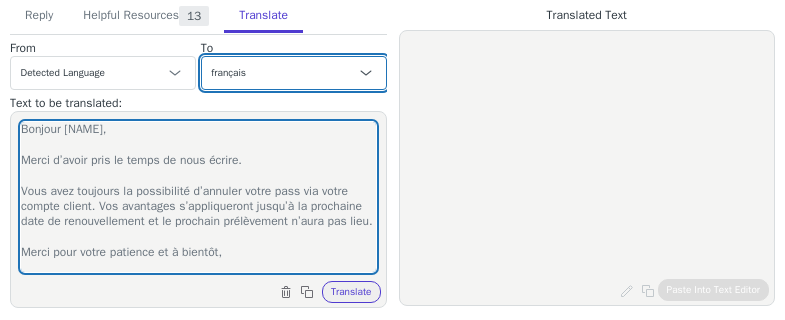 click on "Czech anglais (États-Unis) - English (United States) Danish Dutch français French (Canada) allemand - Deutsch Italian Japanese Korean Norwegian Polish Portuguese Portuguese (Brazil) Slovak Spanish Swedish anglais (Royaume-Uni) - English (United Kingdom) anglais (Monde) - English (world) français (France)" at bounding box center [294, 73] 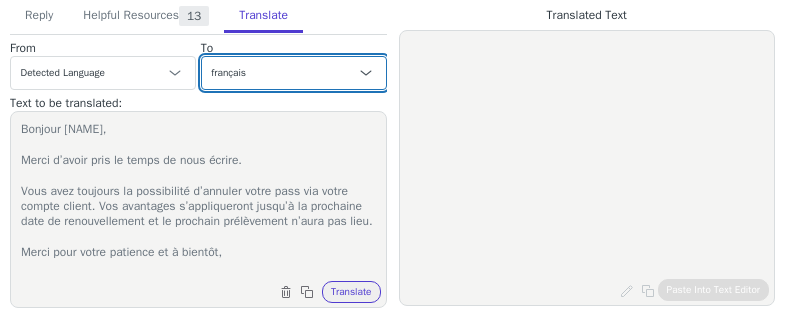 scroll, scrollTop: 20, scrollLeft: 0, axis: vertical 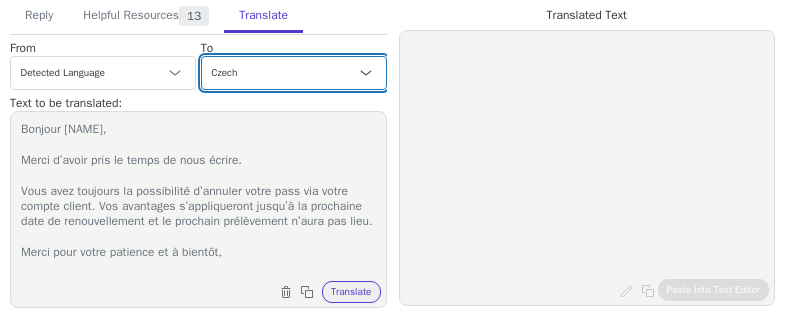click on "Czech anglais (États-Unis) - English (United States) Danish Dutch français French (Canada) allemand - Deutsch Italian Japanese Korean Norwegian Polish Portuguese Portuguese (Brazil) Slovak Spanish Swedish anglais (Royaume-Uni) - English (United Kingdom) anglais (Monde) - English (world) français (France)" at bounding box center (294, 73) 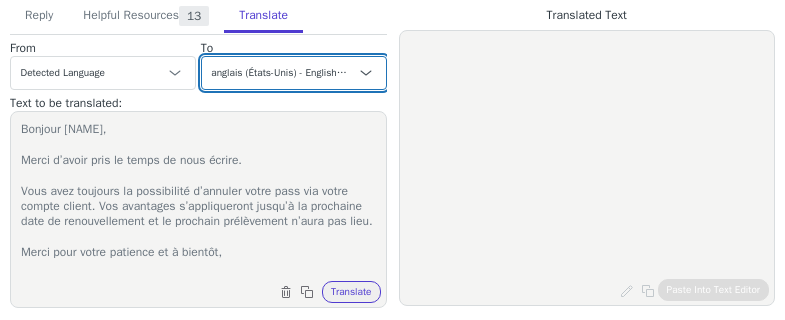 click on "Czech anglais (États-Unis) - English (United States) Danish Dutch français French (Canada) allemand - Deutsch Italian Japanese Korean Norwegian Polish Portuguese Portuguese (Brazil) Slovak Spanish Swedish anglais (Royaume-Uni) - English (United Kingdom) anglais (Monde) - English (world) français (France)" at bounding box center (294, 73) 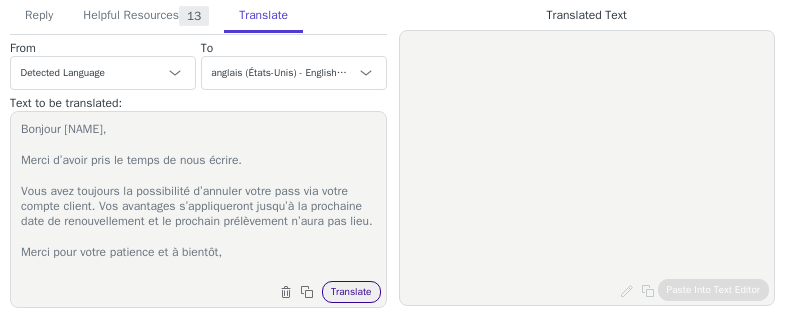click on "Translate" at bounding box center (351, 292) 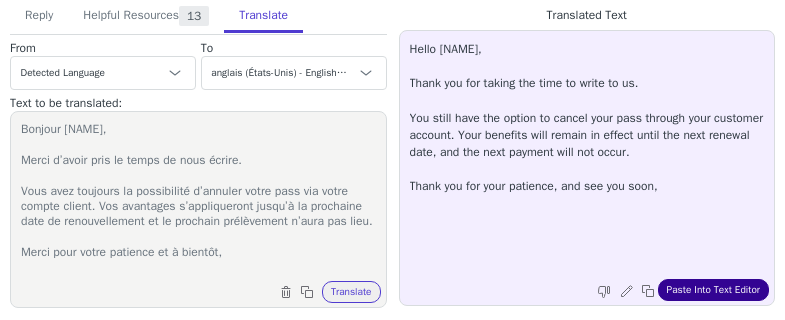 click on "Paste Into Text Editor" at bounding box center [713, 290] 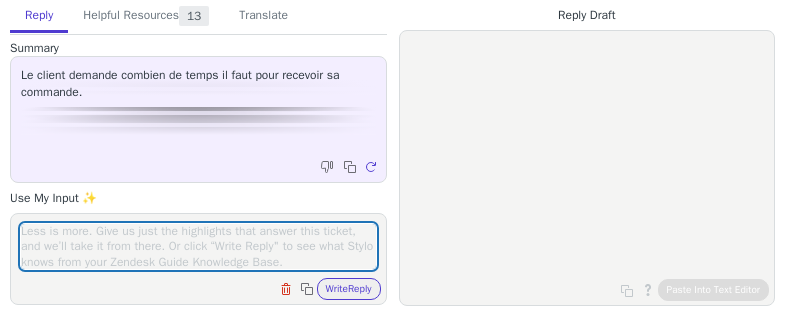 scroll, scrollTop: 0, scrollLeft: 0, axis: both 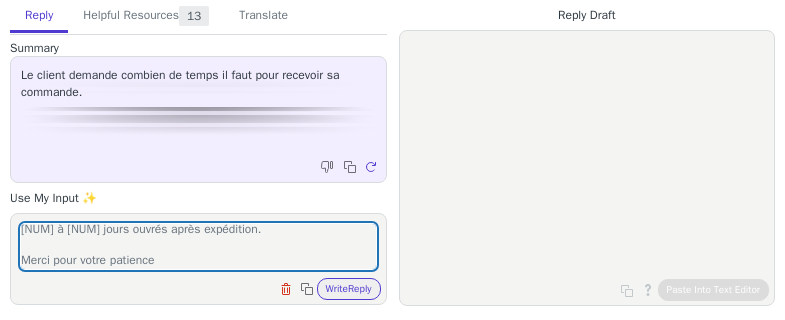 click on "Je tiens à vous informer que le colis sera livré dans le délai de [NUM] à [NUM] jours ouvrés après expédition.
Merci pour votre patience" at bounding box center (198, 246) 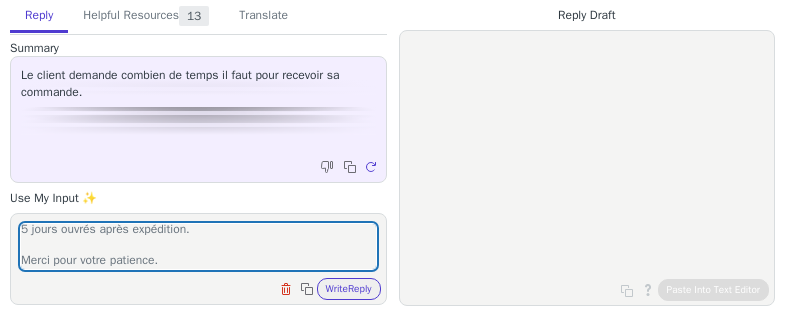 scroll, scrollTop: 48, scrollLeft: 0, axis: vertical 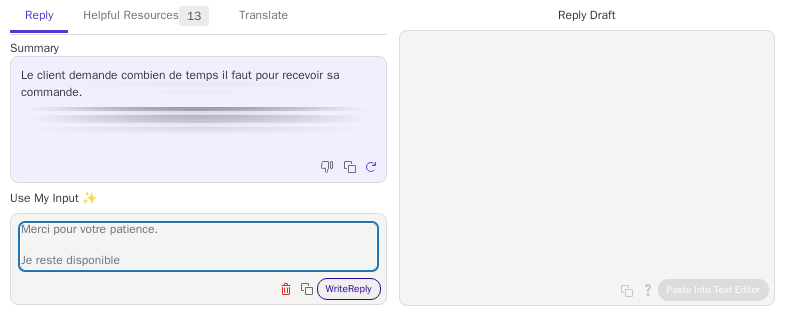 type on "Je tiens à vous informer que le colis sera livré dans le délai de [NUM] à [NUM] jours ouvrés après expédition.
Merci pour votre patience.
Je reste disponible" 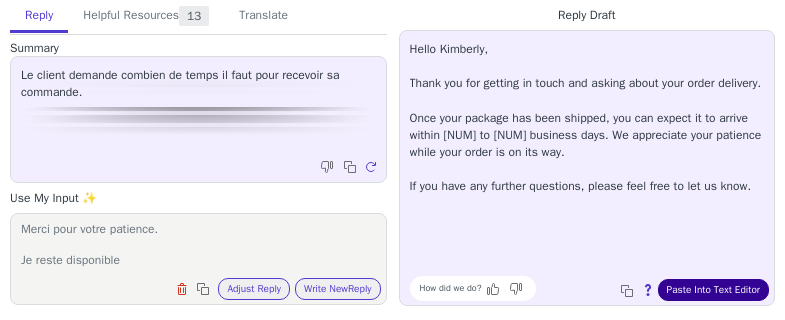click on "Paste Into Text Editor" at bounding box center [713, 290] 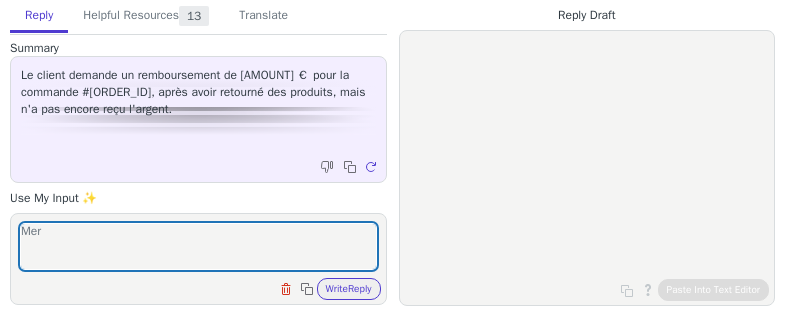 scroll, scrollTop: 0, scrollLeft: 0, axis: both 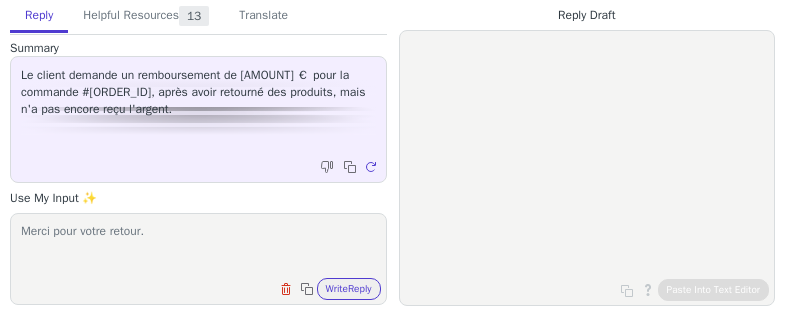 click on "Merci pour votre retour." at bounding box center [198, 246] 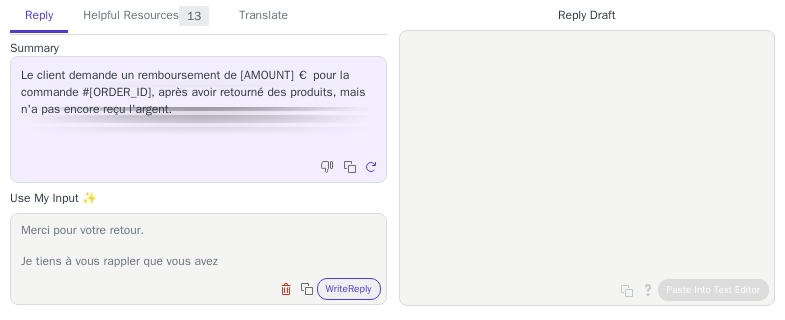 click on "Merci pour votre retour.
Je tiens à vous rappler que vous avez" at bounding box center (198, 246) 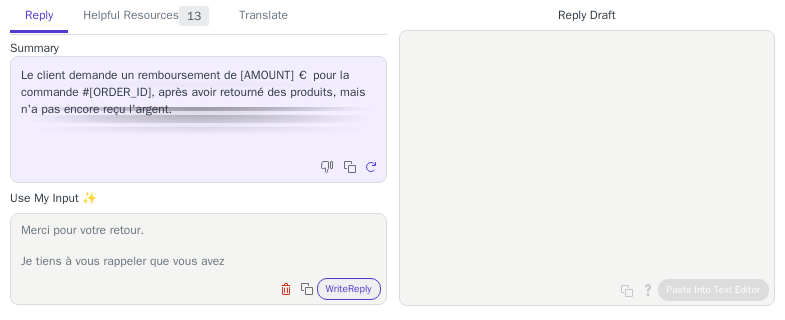 click on "Merci pour votre retour.
Je tiens à vous rappeler que vous avez" at bounding box center [198, 246] 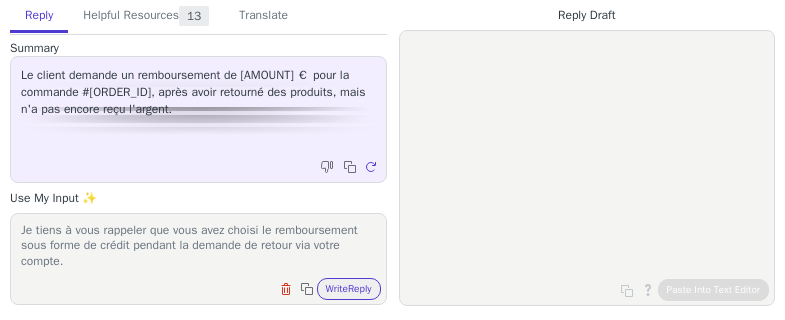 scroll, scrollTop: 63, scrollLeft: 0, axis: vertical 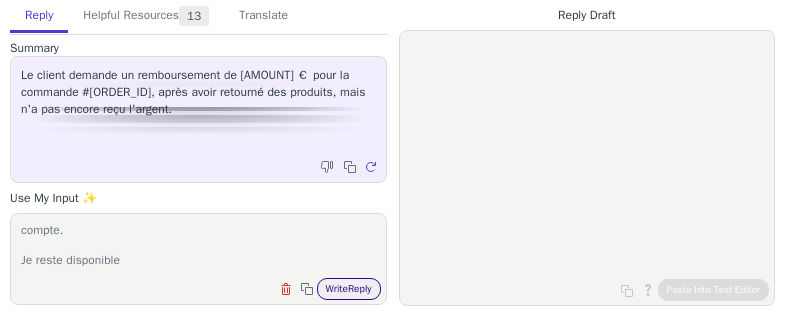 type on "Merci pour votre retour.
Je tiens à vous rappeler que vous avez choisi le remboursement sous forme de crédit pendant la demande de retour via votre compte.
Je reste disponible" 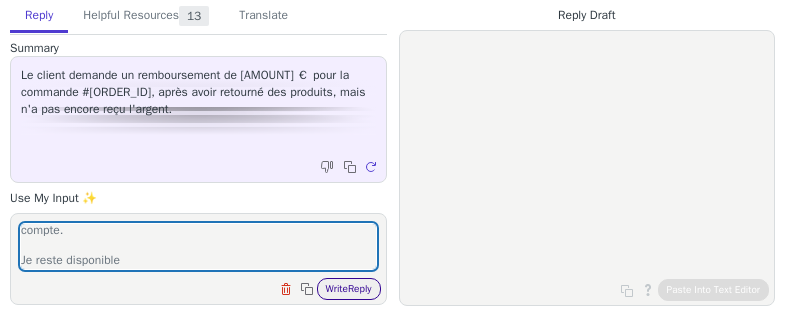 click on "Write  Reply" at bounding box center (349, 289) 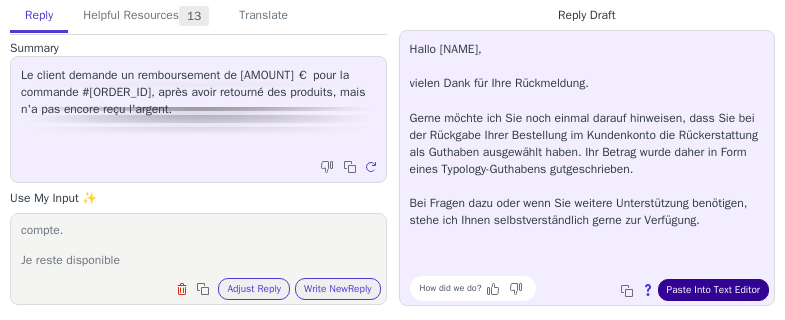click on "Paste Into Text Editor" at bounding box center (713, 290) 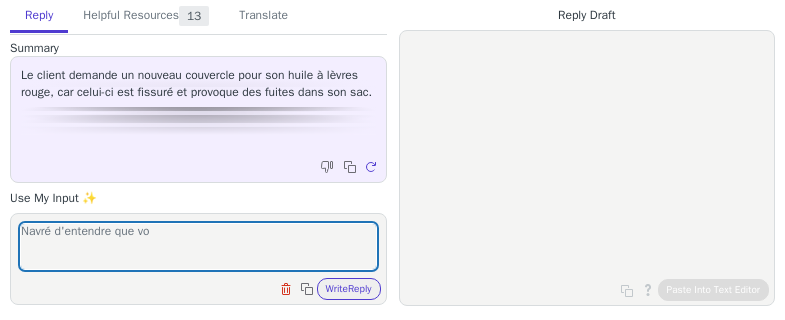 scroll, scrollTop: 0, scrollLeft: 0, axis: both 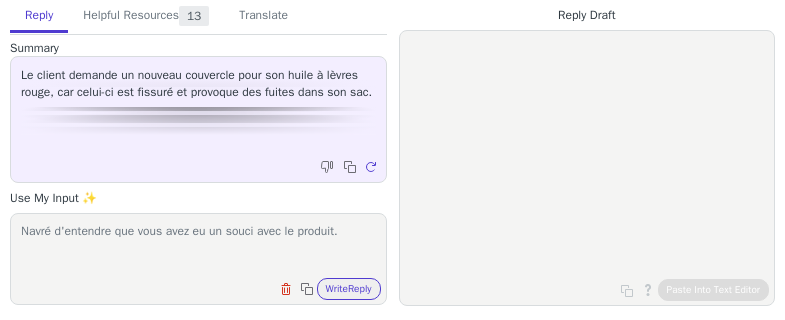 click on "Navré d'entendre que vous avez eu un souci avec le produit." at bounding box center [198, 246] 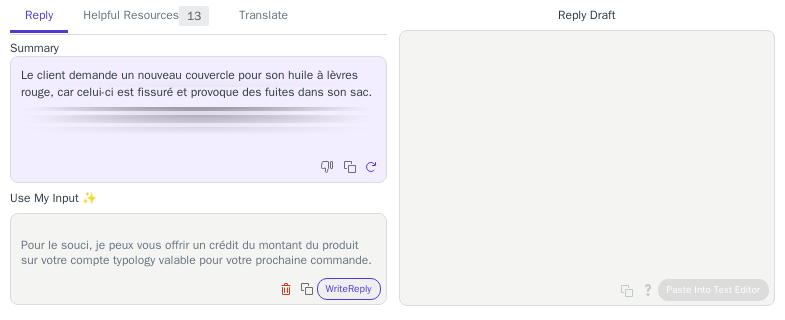scroll, scrollTop: 63, scrollLeft: 0, axis: vertical 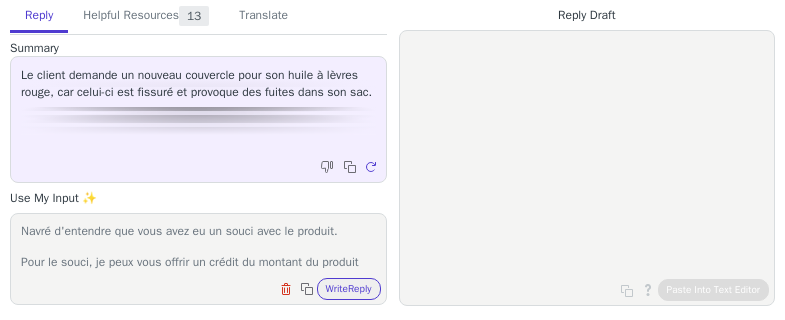 click on "Navré d'entendre que vous avez eu un souci avec le produit.
Pour le souci, je peux vous offrir un crédit du montant du produit sur votre compte typology valable pour votre prochaine commande." at bounding box center (198, 246) 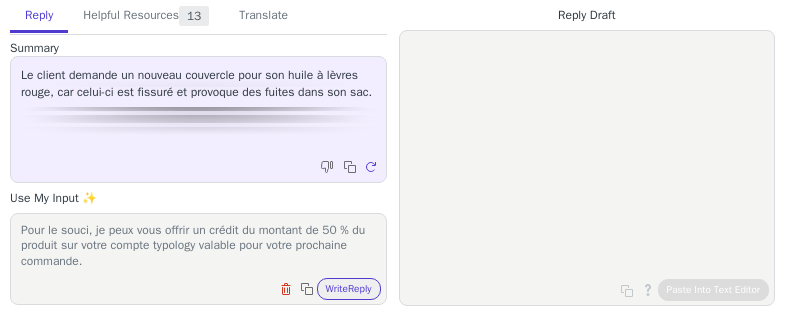 scroll, scrollTop: 63, scrollLeft: 0, axis: vertical 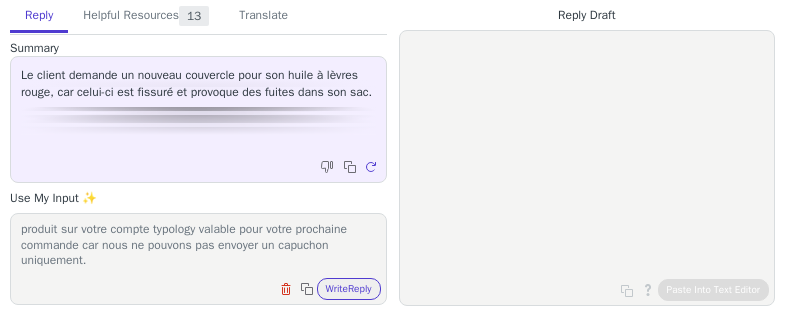 click on "Navré d'entendre que vous avez eu un souci avec le produit.
Pour le souci, je peux vous offrir un crédit du montant de 50 % du produit sur votre compte typology valable pour votre prochaine commande car nous ne pouvons pas envoyer un capuchon uniquement." at bounding box center (198, 246) 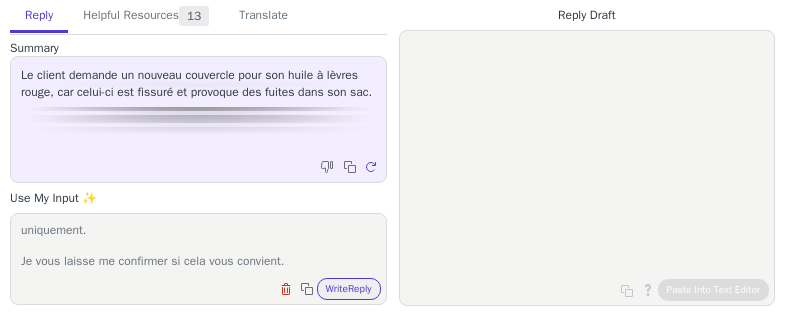 scroll, scrollTop: 109, scrollLeft: 0, axis: vertical 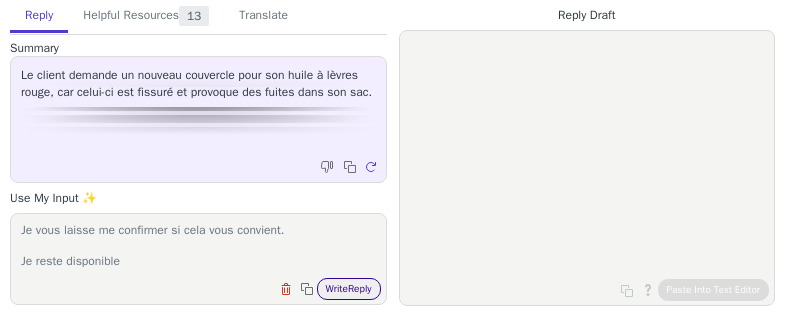 type on "Navré d'entendre que vous avez eu un souci avec le produit.
Pour le souci, je peux vous offrir un crédit du montant de 50 % du produit sur votre compte typology valable pour votre prochaine commande car nous ne pouvons pas envoyer un capuchon uniquement.
Je vous laisse me confirmer si cela vous convient.
Je reste disponible" 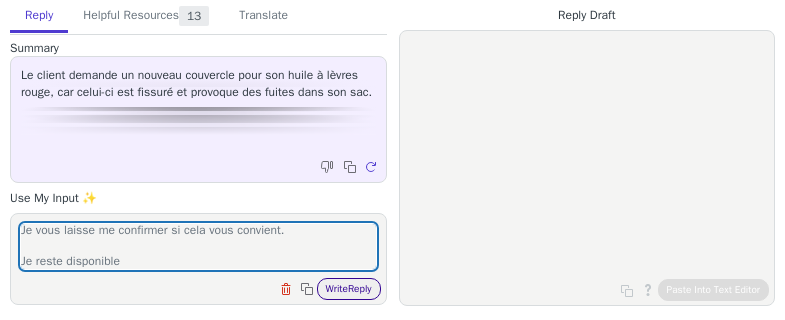 click on "Write  Reply" at bounding box center (349, 289) 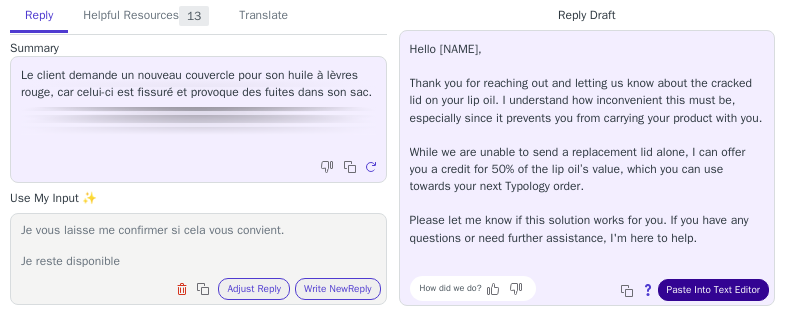 click on "Paste Into Text Editor" at bounding box center [713, 290] 